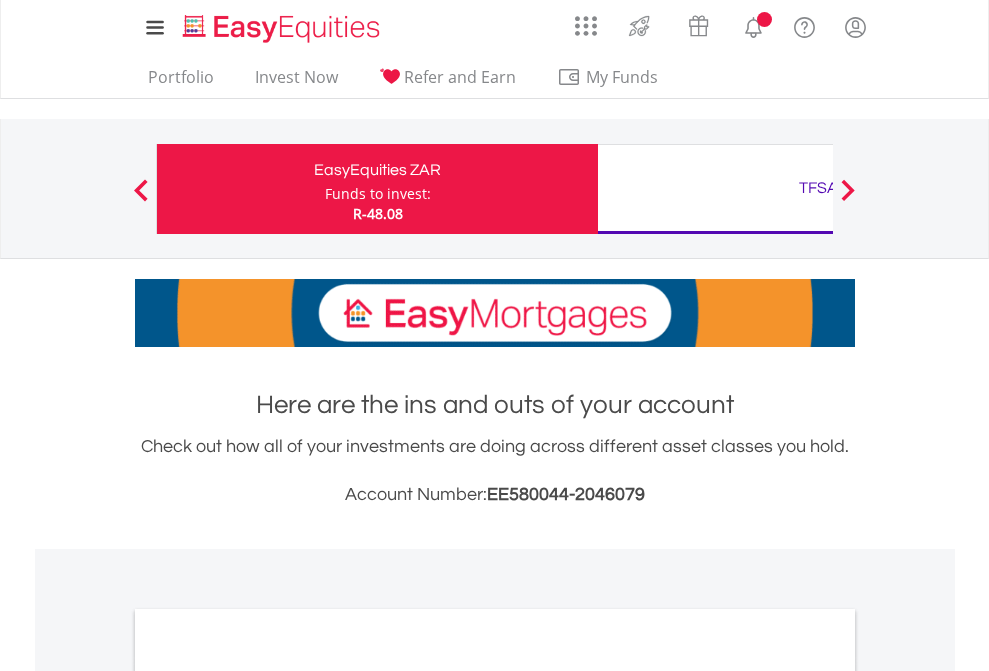 scroll, scrollTop: 0, scrollLeft: 0, axis: both 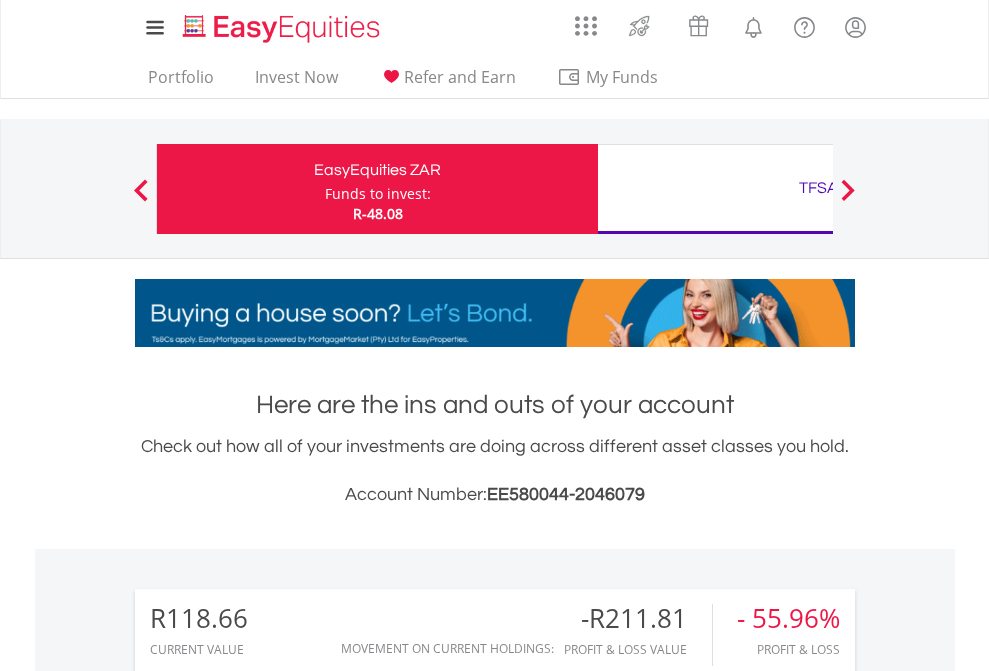 click on "Funds to invest:" at bounding box center [378, 194] 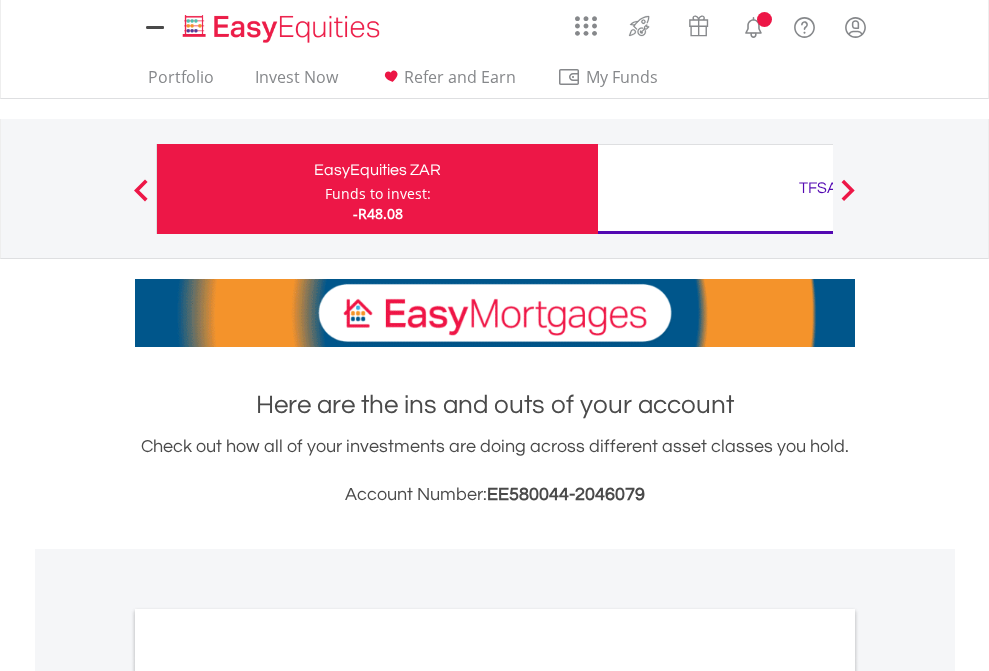 scroll, scrollTop: 0, scrollLeft: 0, axis: both 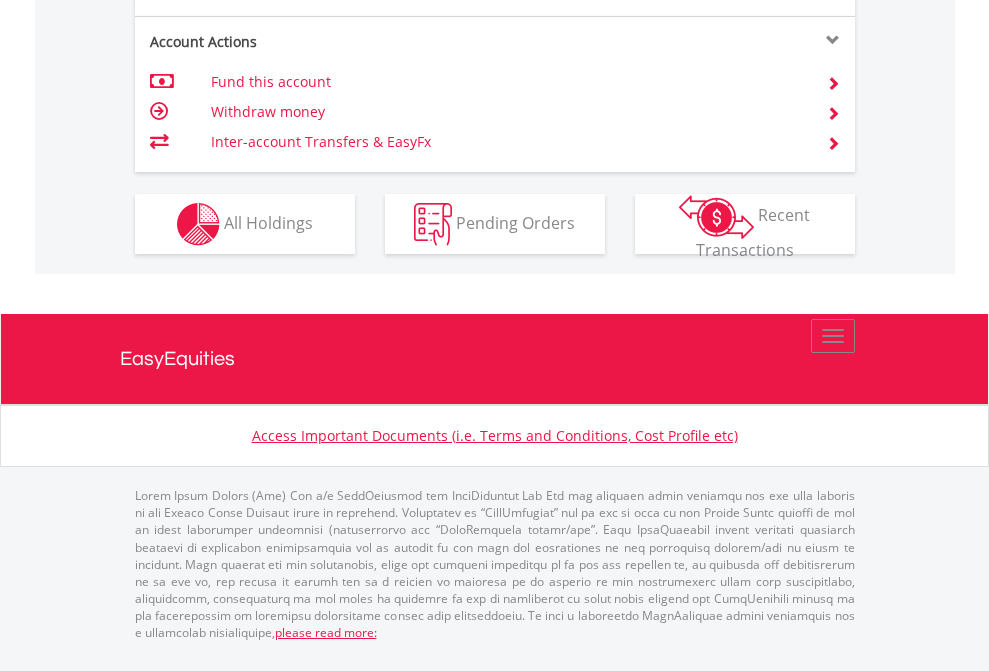 click on "Investment types" at bounding box center [706, -337] 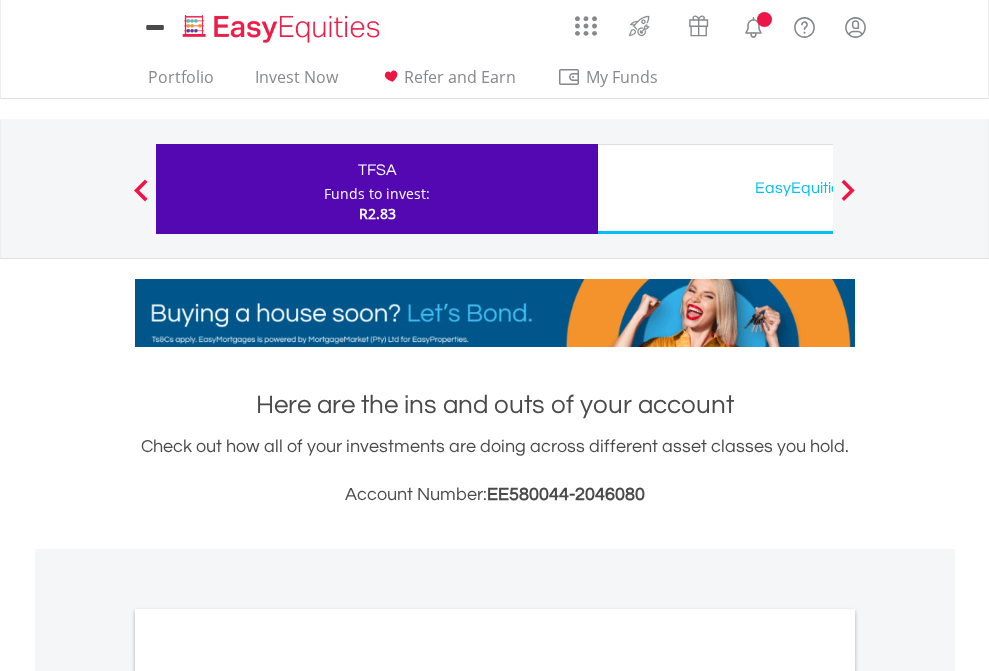 scroll, scrollTop: 0, scrollLeft: 0, axis: both 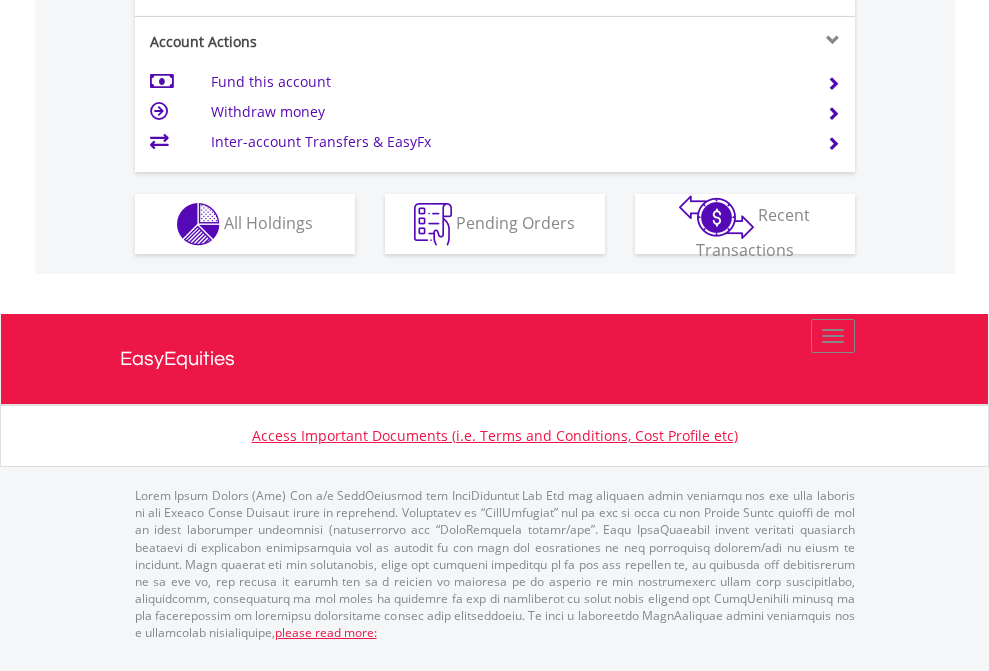 click on "Investment types" at bounding box center [706, -337] 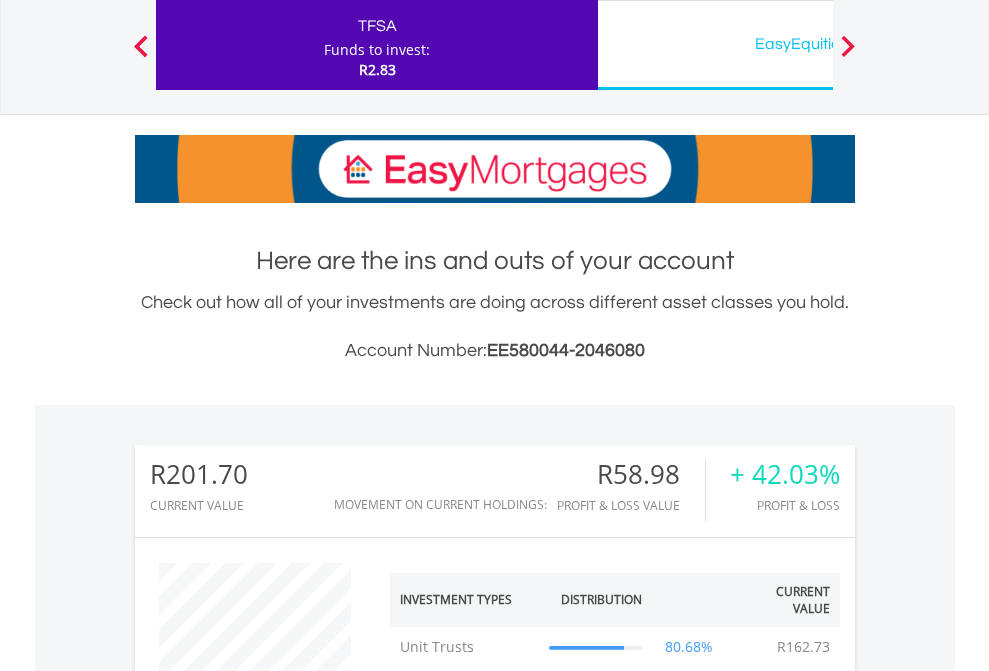 click on "EasyEquities USD" at bounding box center (818, 44) 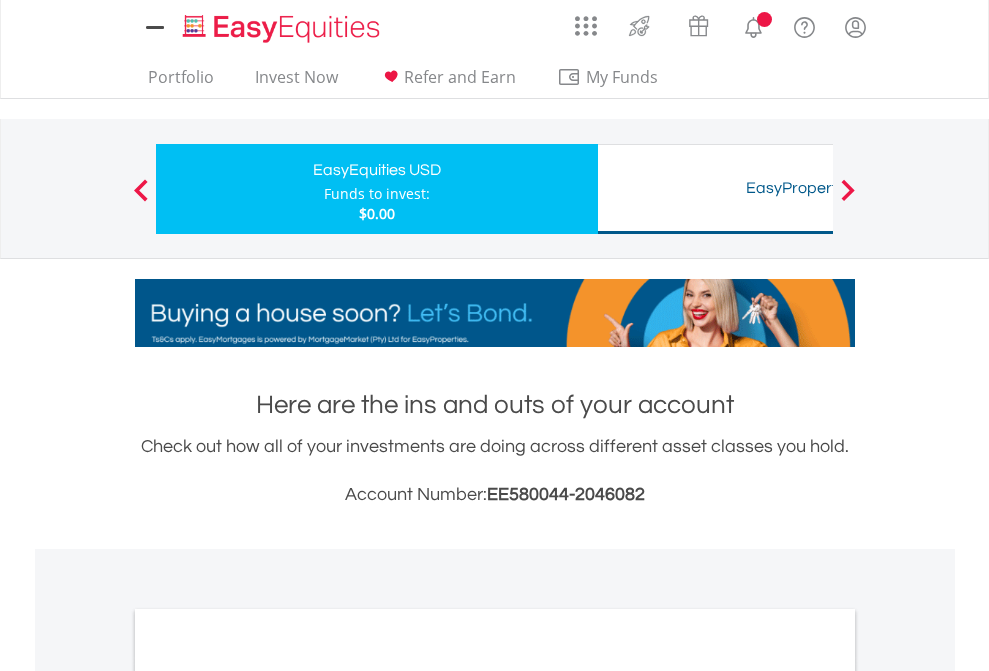 scroll, scrollTop: 0, scrollLeft: 0, axis: both 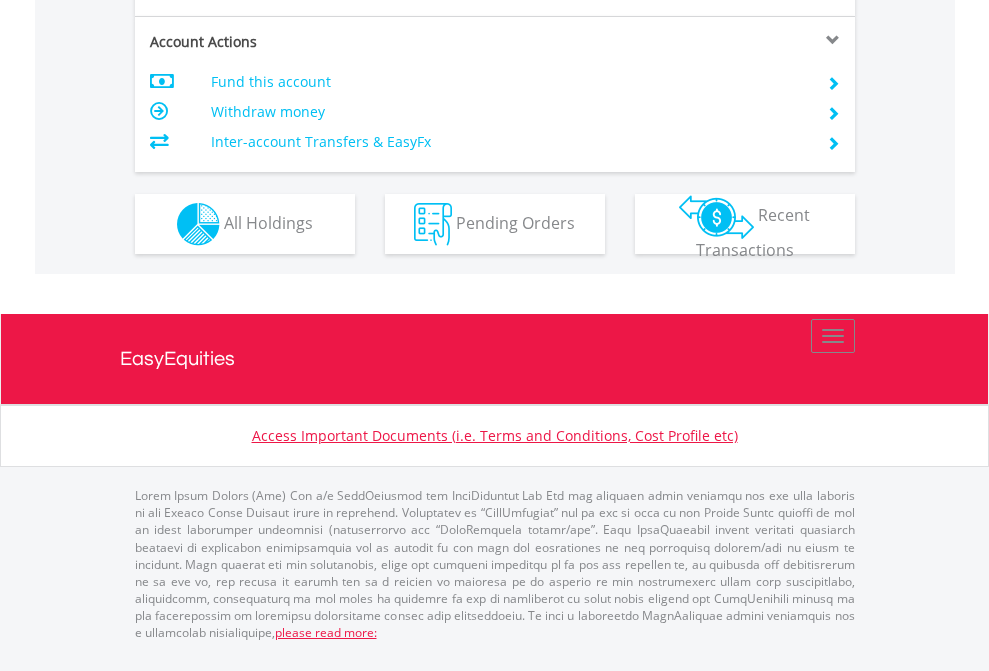 click on "Investment types" at bounding box center [706, -337] 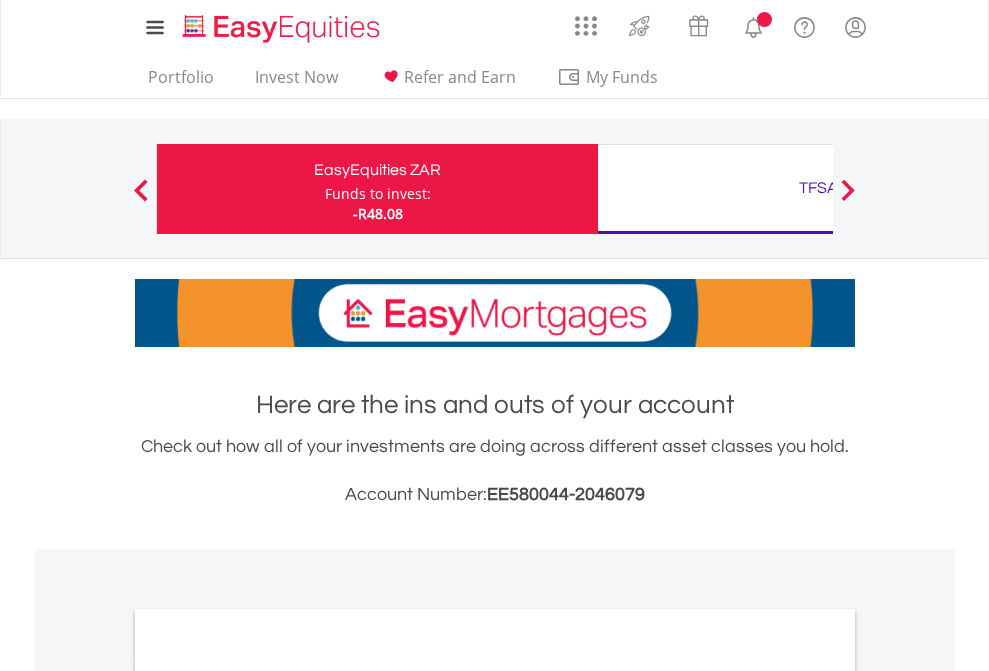 scroll, scrollTop: 0, scrollLeft: 0, axis: both 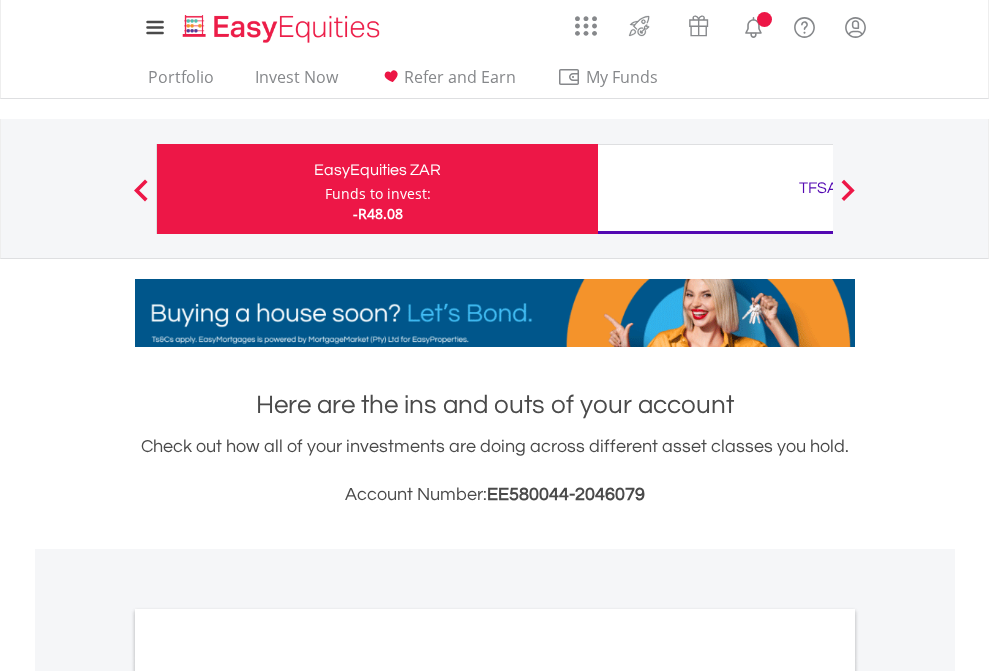 click on "All Holdings" at bounding box center (268, 1096) 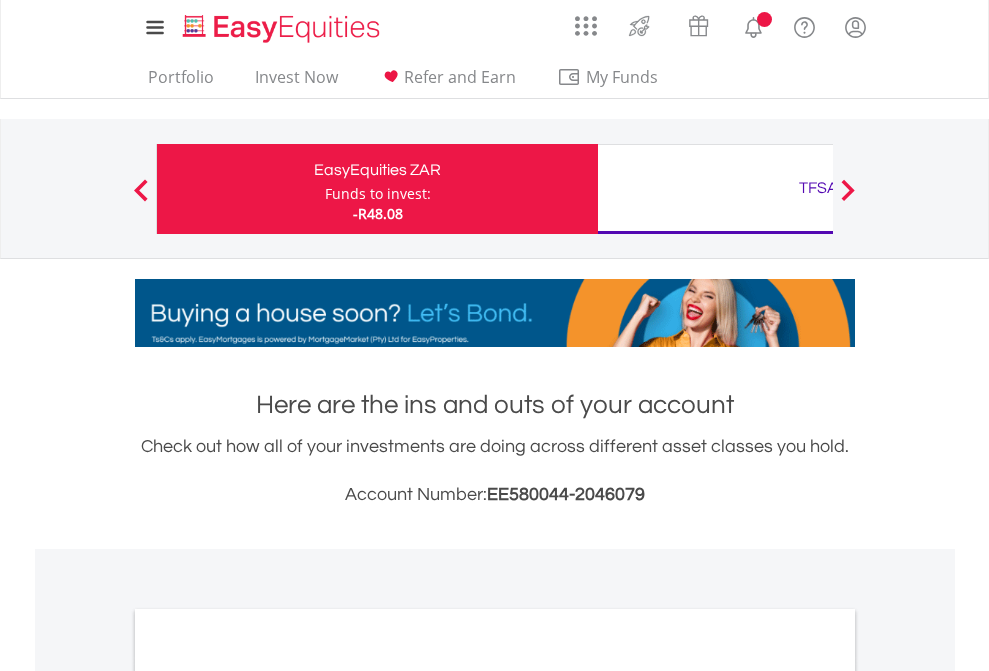 scroll, scrollTop: 1202, scrollLeft: 0, axis: vertical 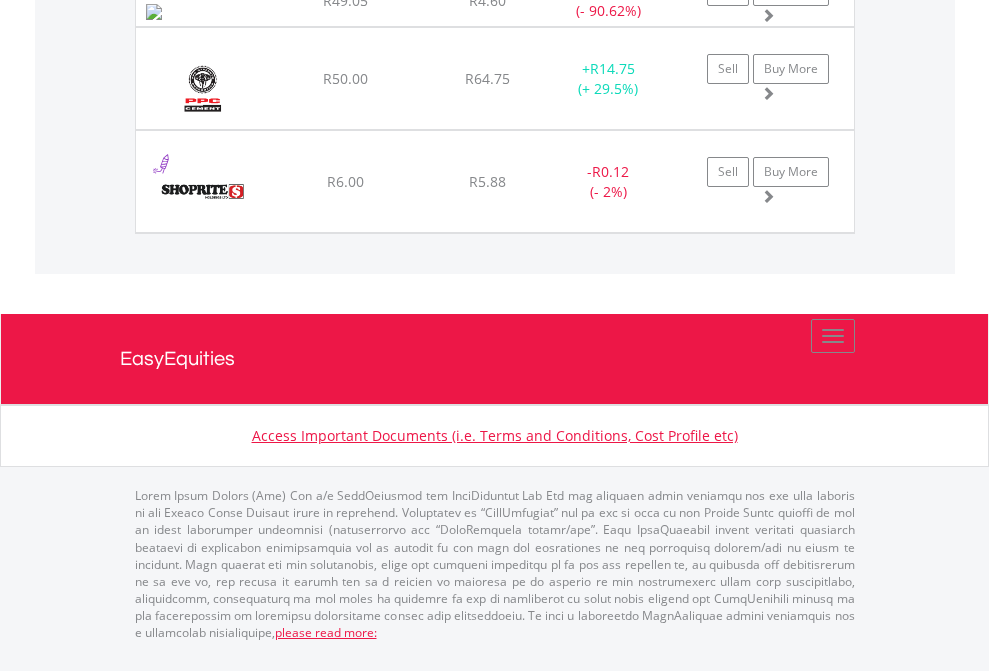click on "TFSA" at bounding box center (818, -1432) 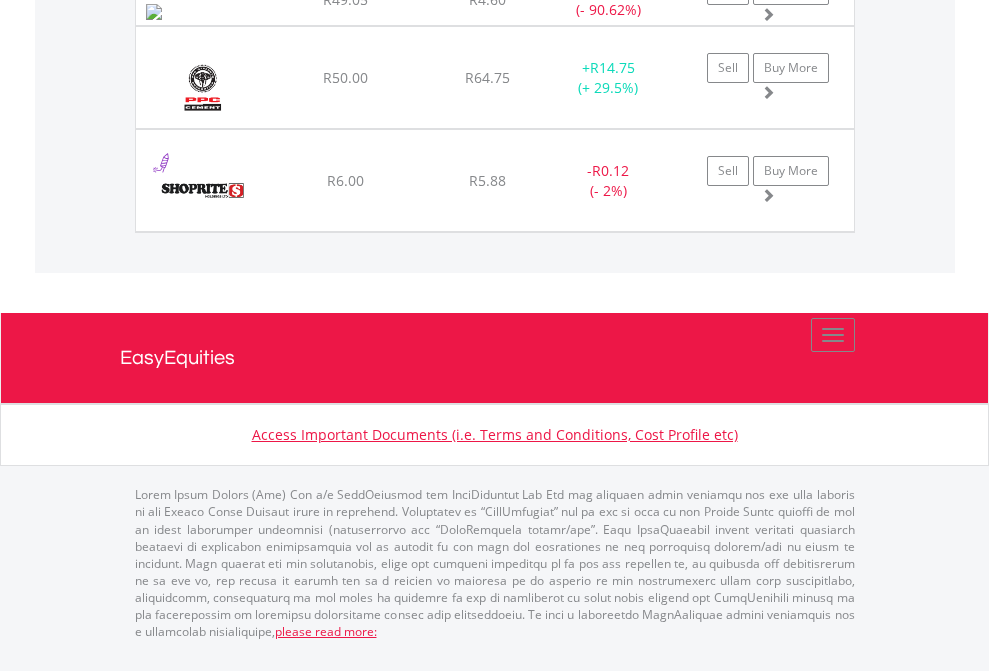 scroll, scrollTop: 144, scrollLeft: 0, axis: vertical 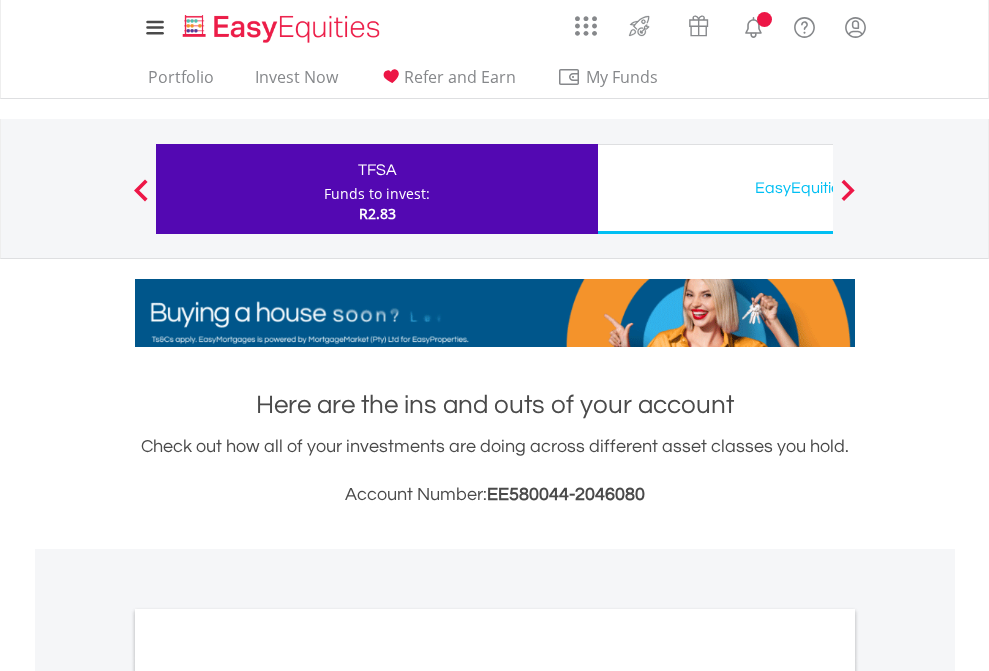 click on "All Holdings" at bounding box center [268, 1096] 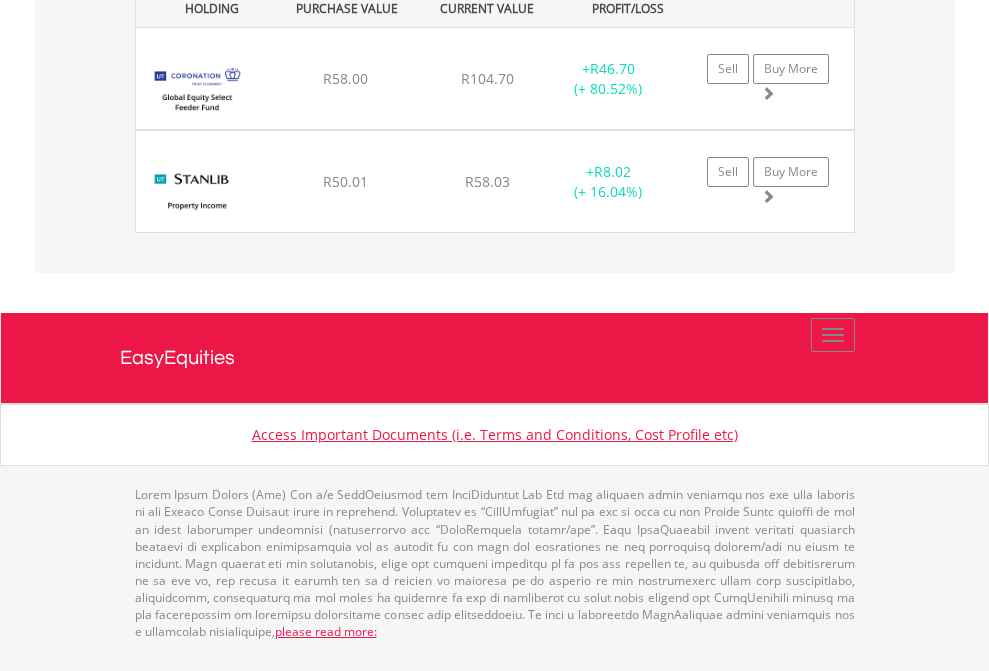 click on "EasyEquities USD" at bounding box center (818, -1272) 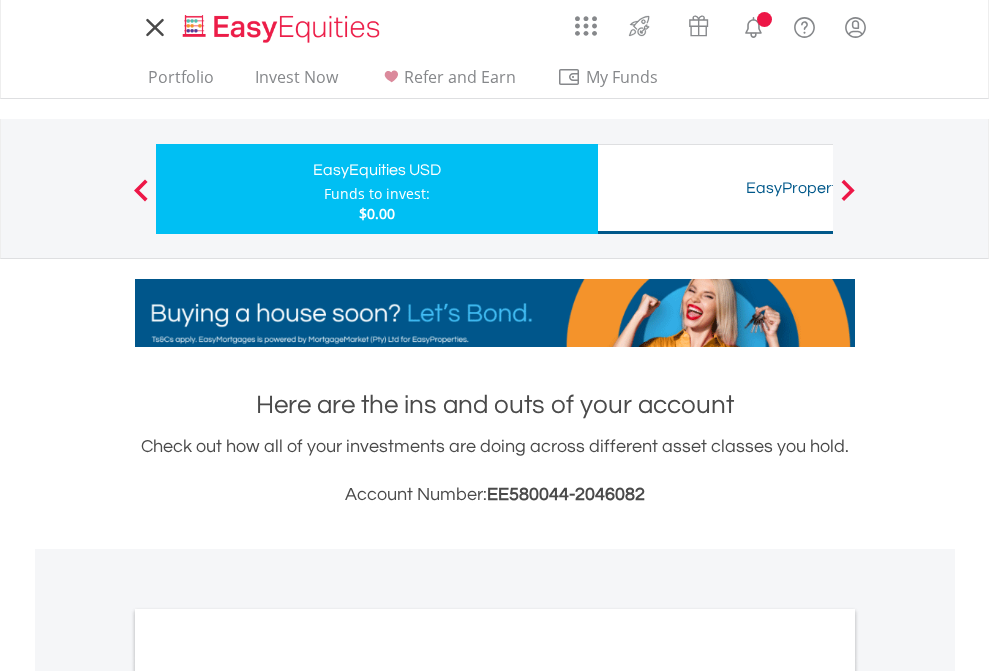 scroll, scrollTop: 0, scrollLeft: 0, axis: both 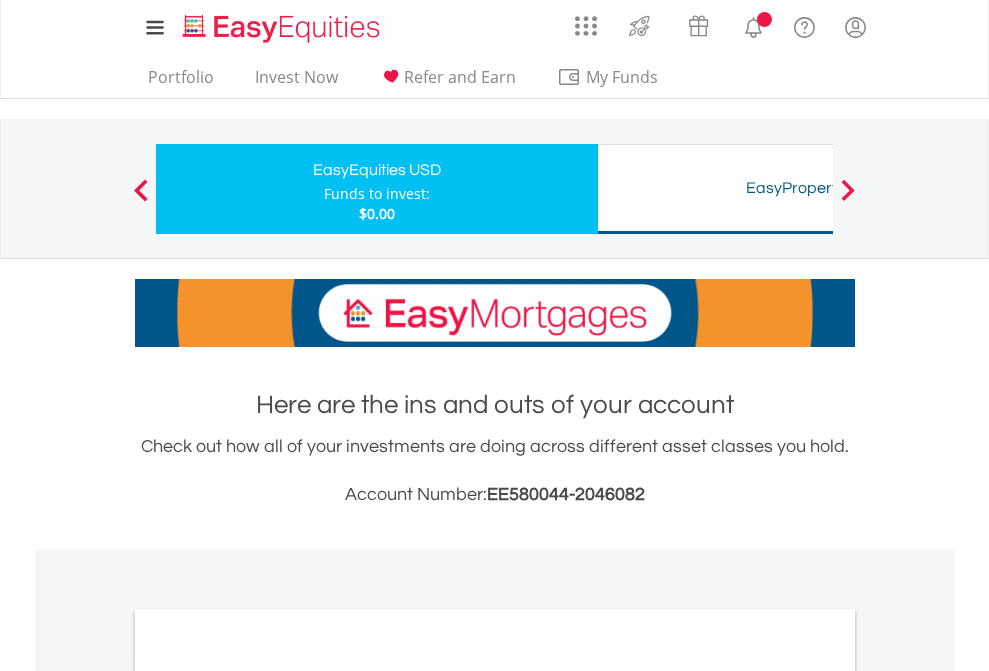 click at bounding box center (345, 624) 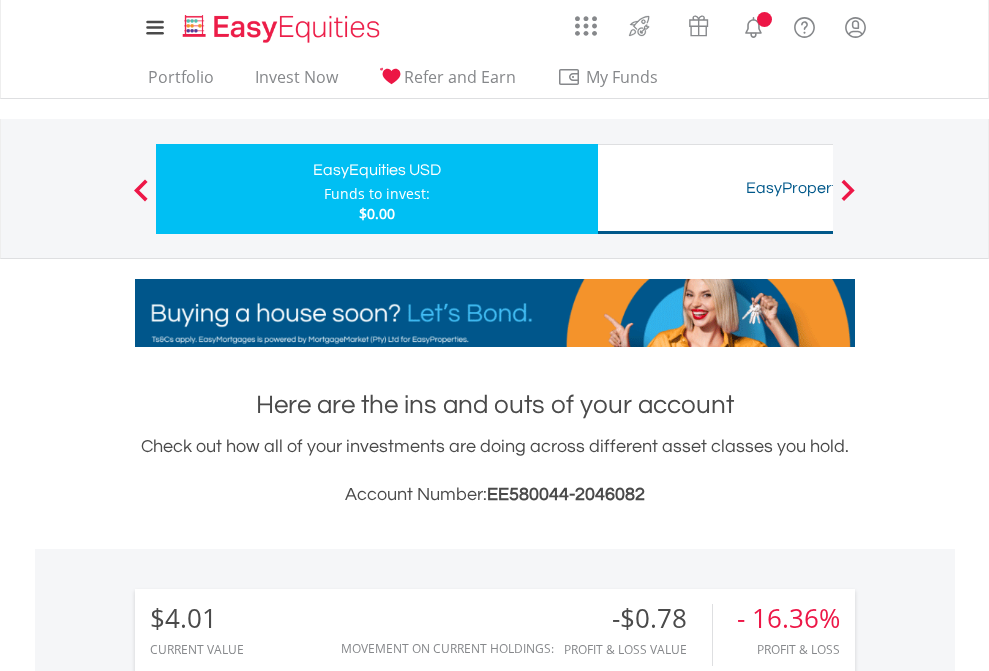 scroll, scrollTop: 1202, scrollLeft: 0, axis: vertical 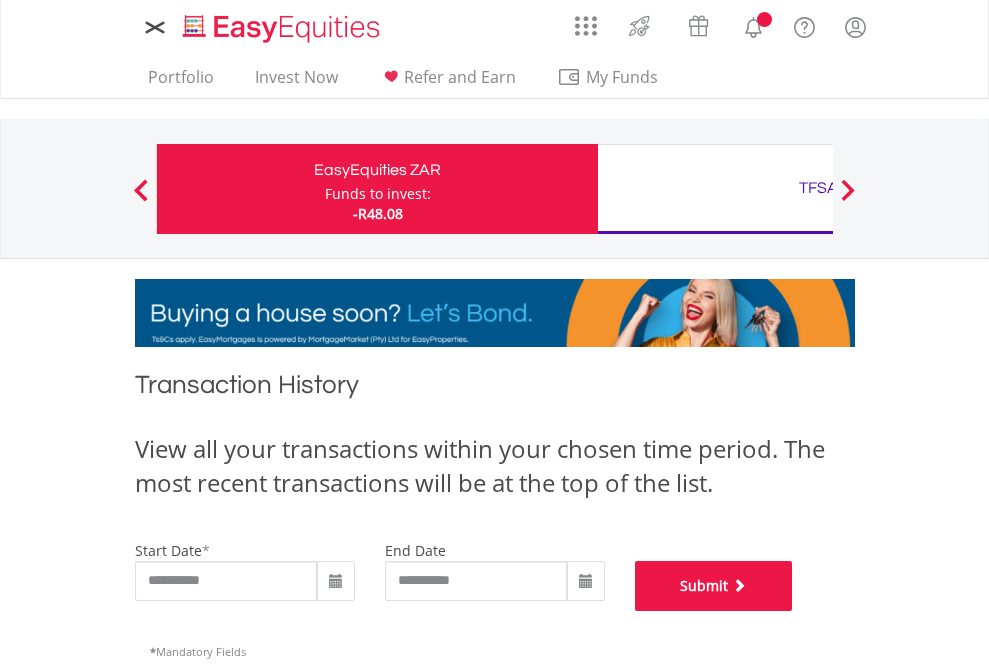 click on "Submit" at bounding box center [714, 586] 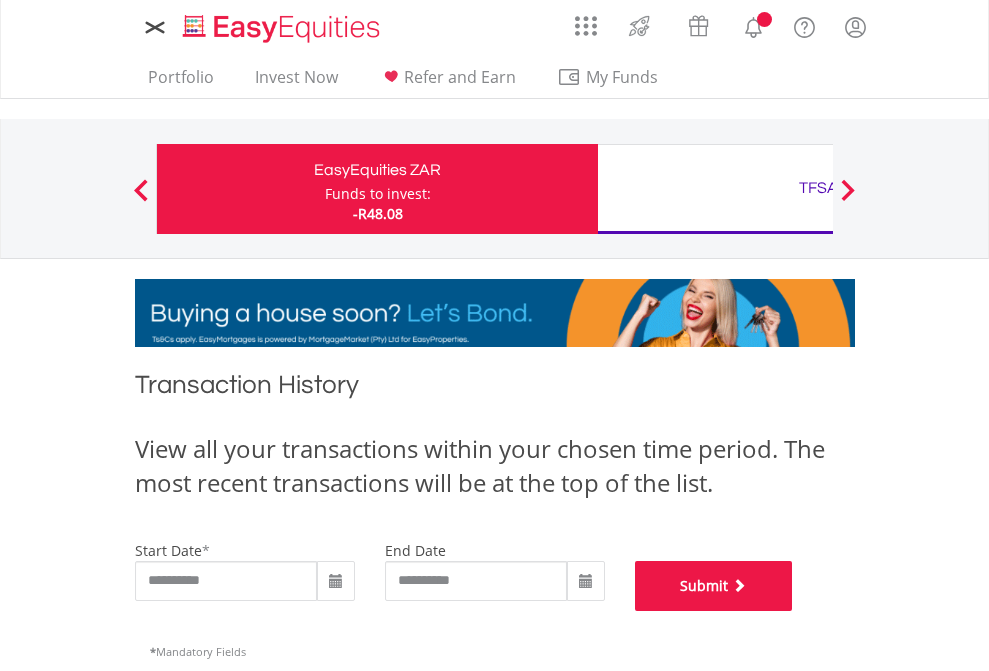 scroll, scrollTop: 811, scrollLeft: 0, axis: vertical 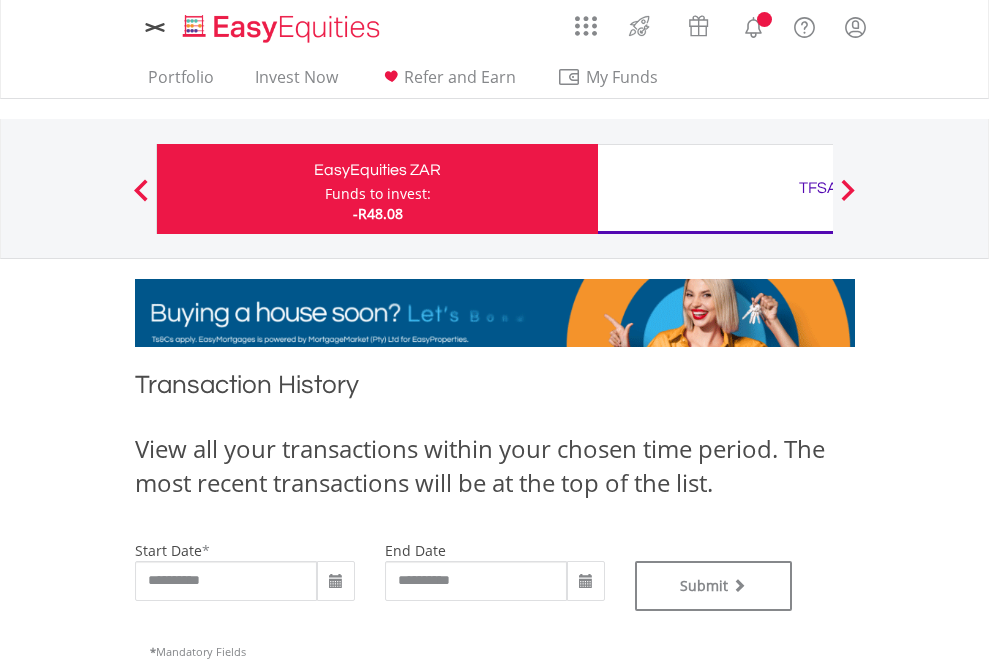 click on "TFSA" at bounding box center (818, 188) 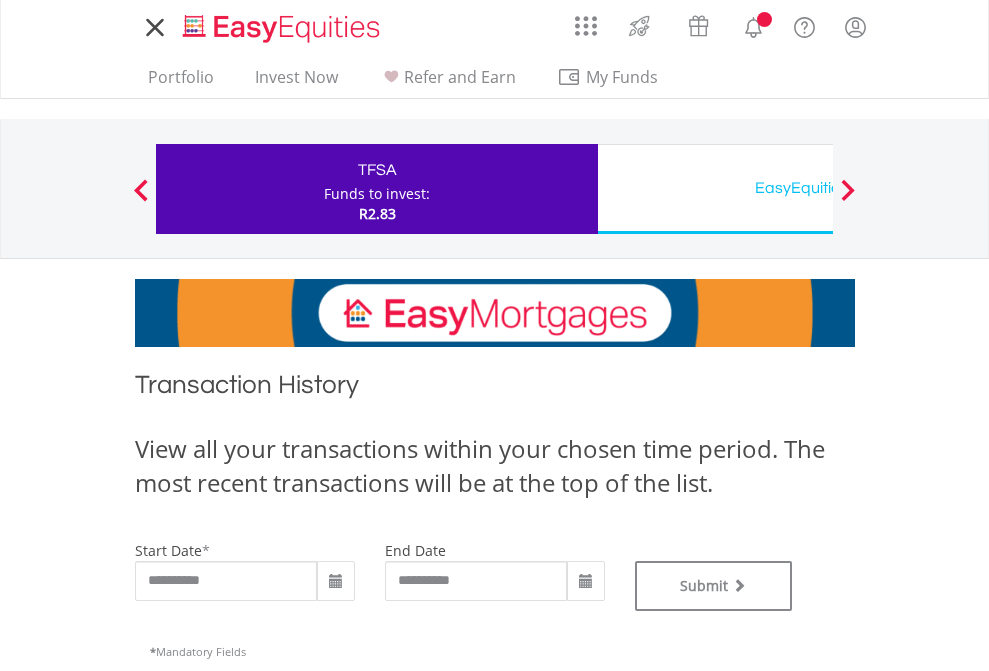 scroll, scrollTop: 0, scrollLeft: 0, axis: both 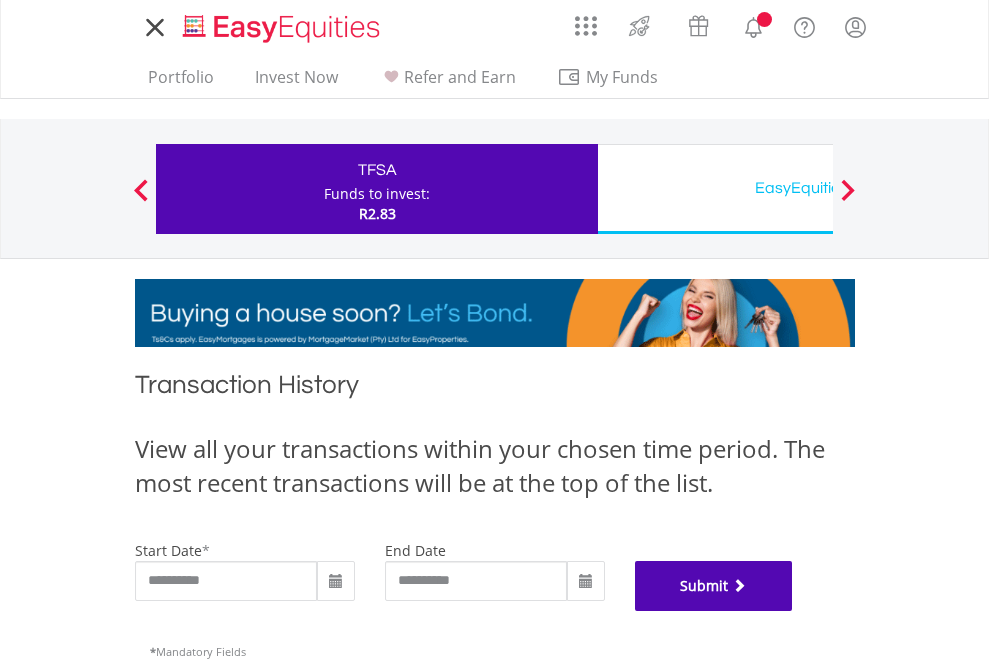 click on "Submit" at bounding box center [714, 586] 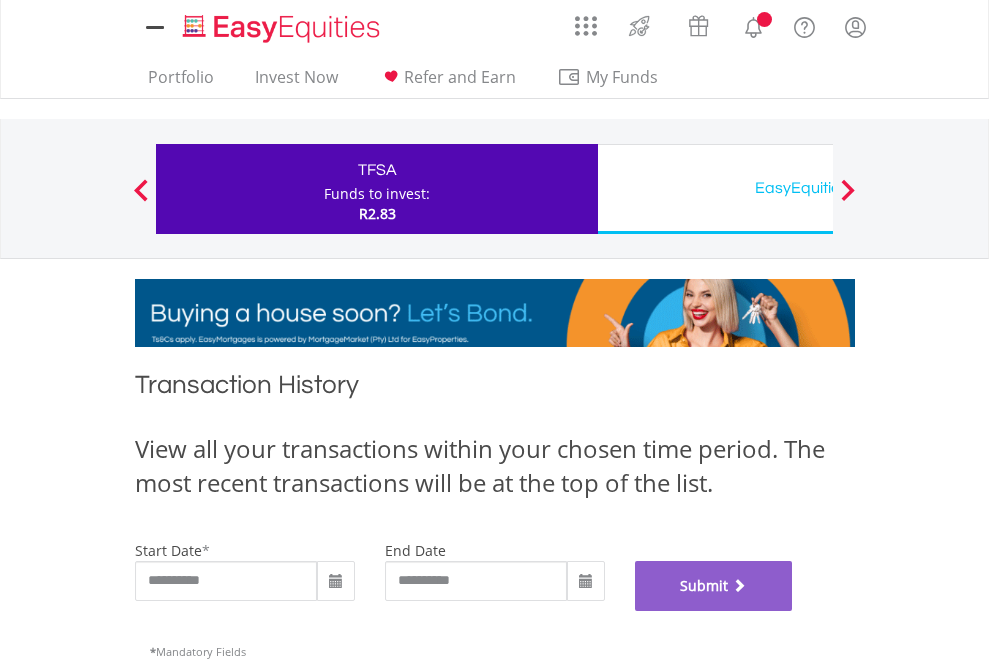 scroll, scrollTop: 811, scrollLeft: 0, axis: vertical 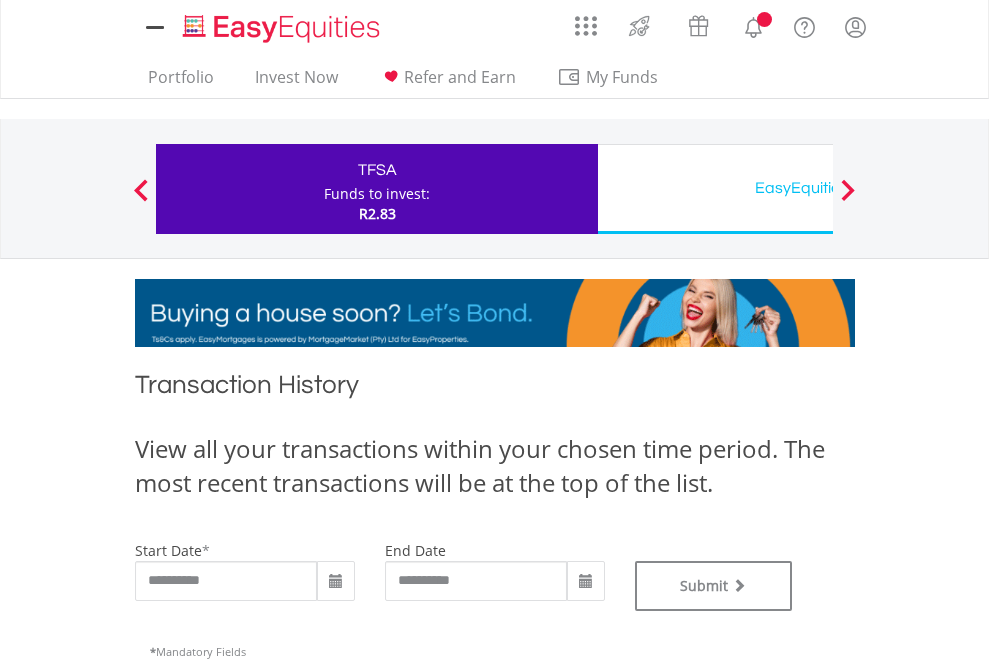 click on "EasyEquities USD" at bounding box center [818, 188] 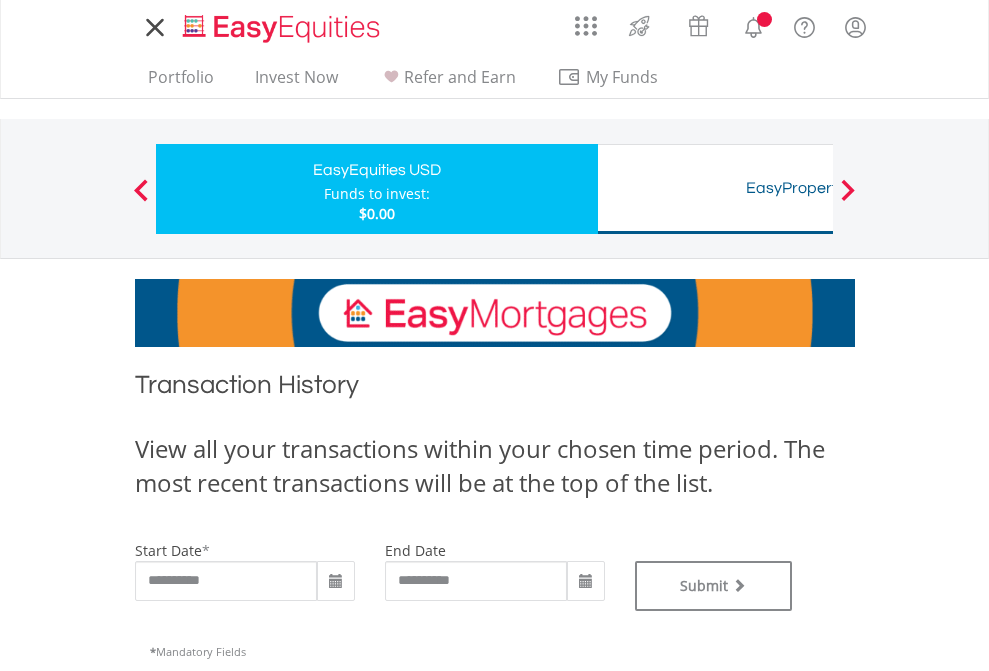 scroll, scrollTop: 0, scrollLeft: 0, axis: both 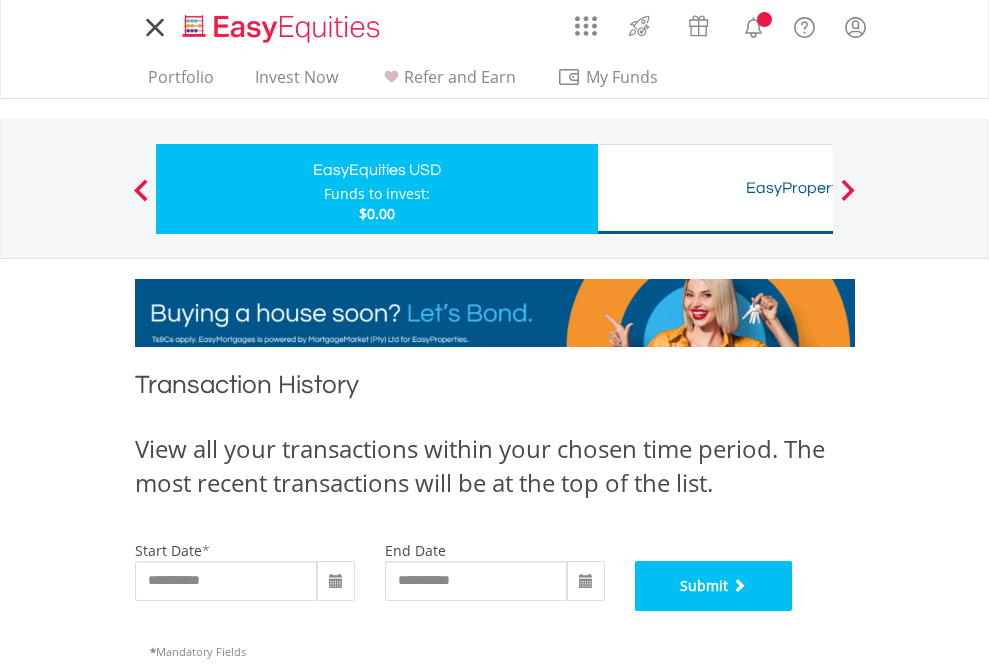 click on "Submit" at bounding box center (714, 586) 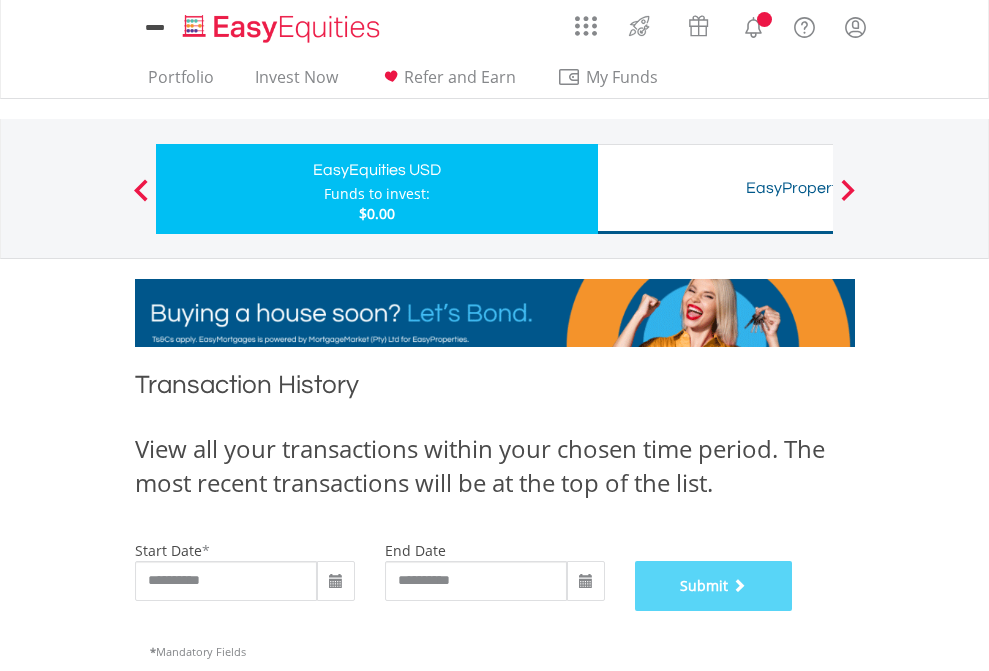 scroll, scrollTop: 811, scrollLeft: 0, axis: vertical 